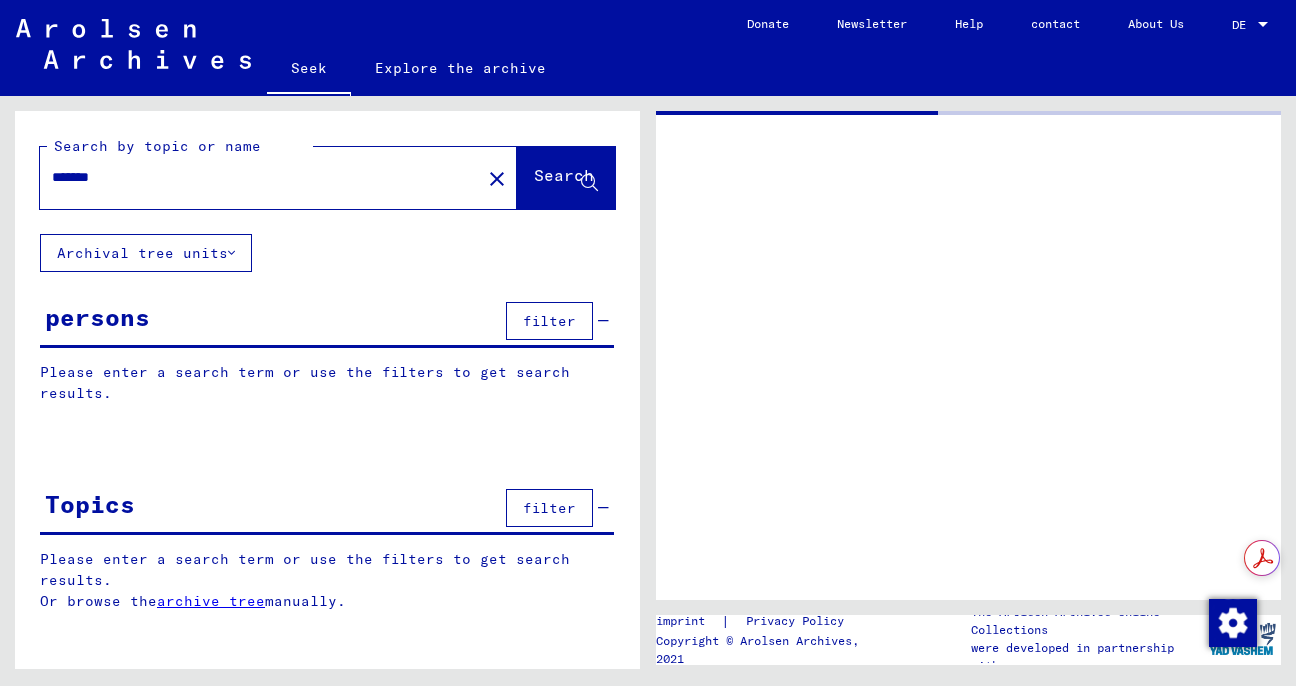 scroll, scrollTop: 0, scrollLeft: 0, axis: both 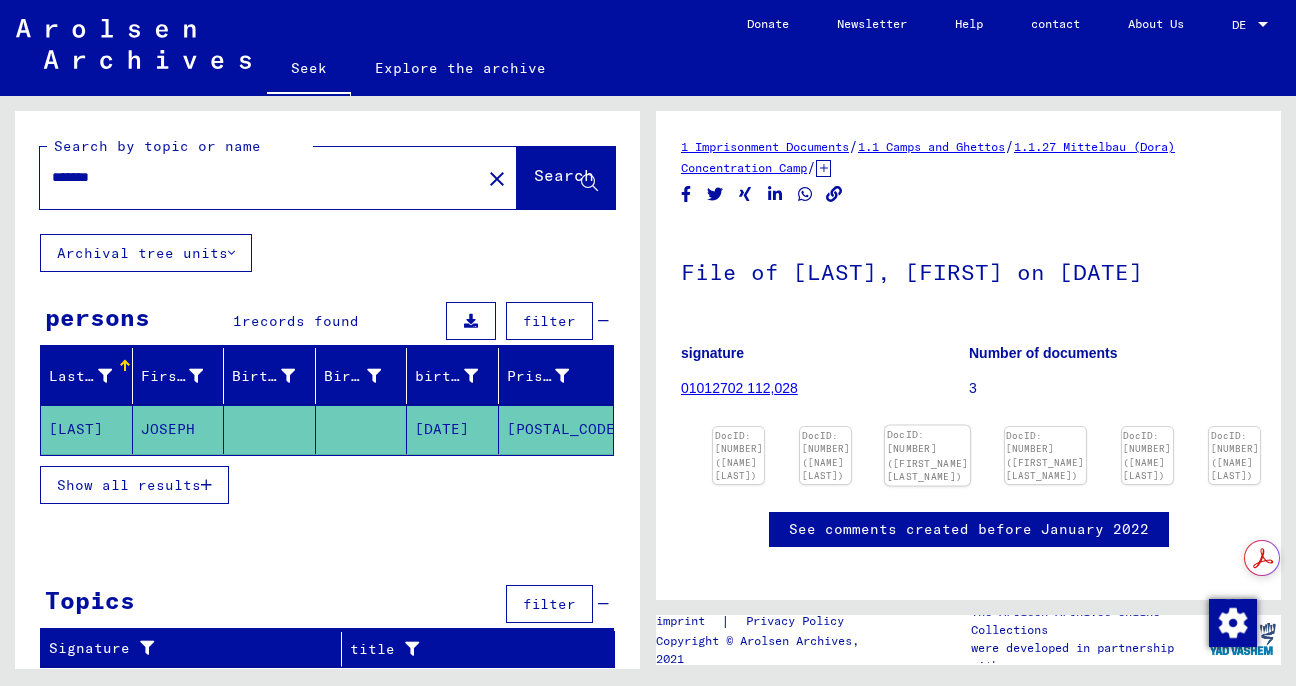 click at bounding box center [738, 427] 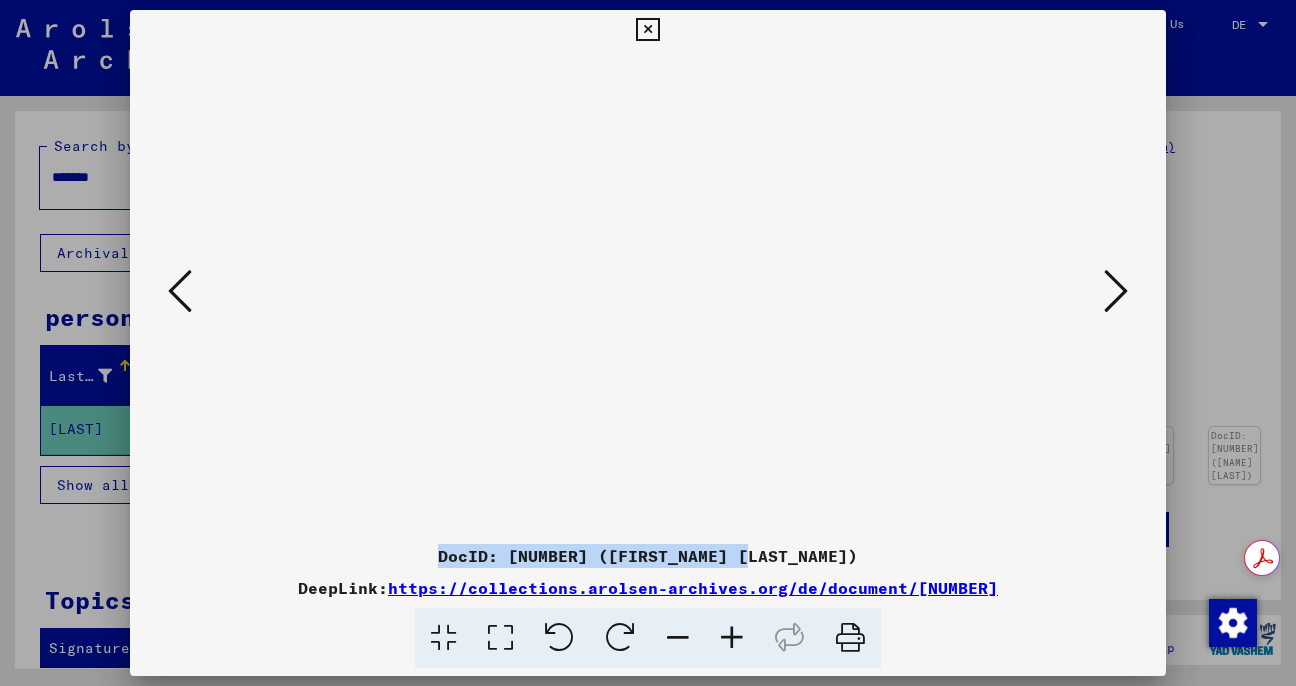 drag, startPoint x: 495, startPoint y: 557, endPoint x: 796, endPoint y: 561, distance: 301.02658 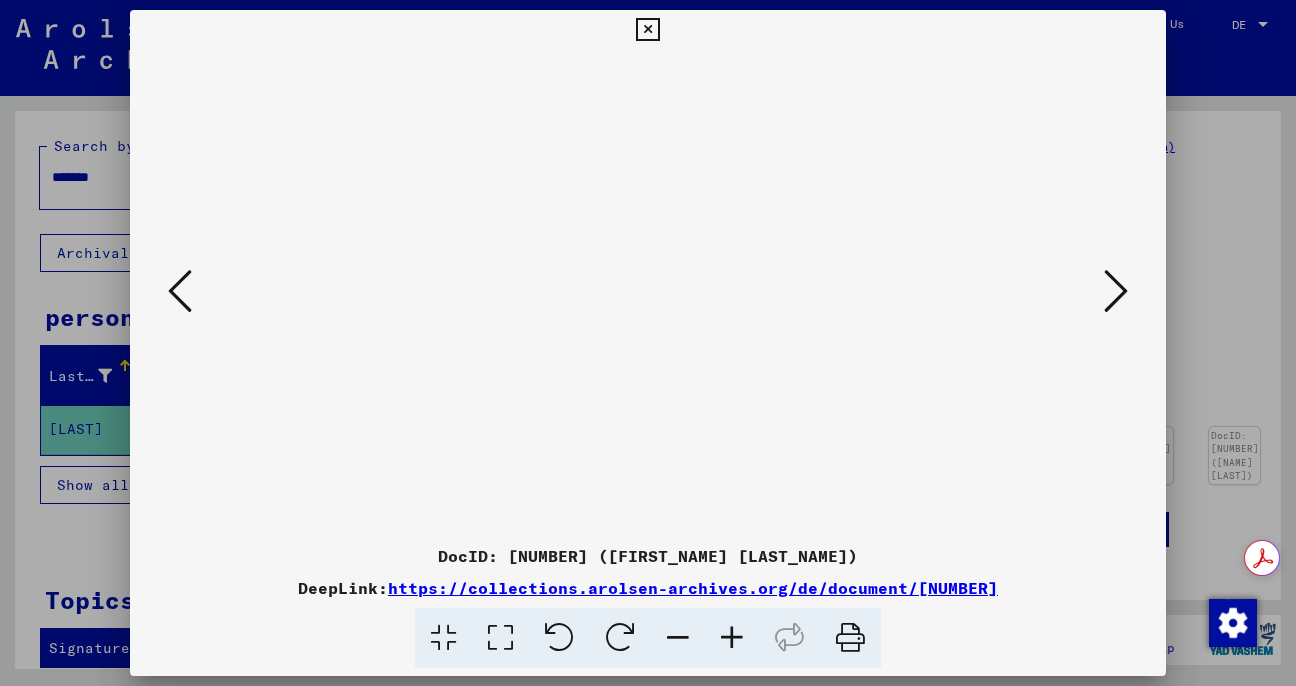 click on "DocID: [NUMBER] ([FIRST] [LAST]) DeepLink:  https://collections.arolsen-archives.org/de/document/[NUMBER]" at bounding box center (648, 606) 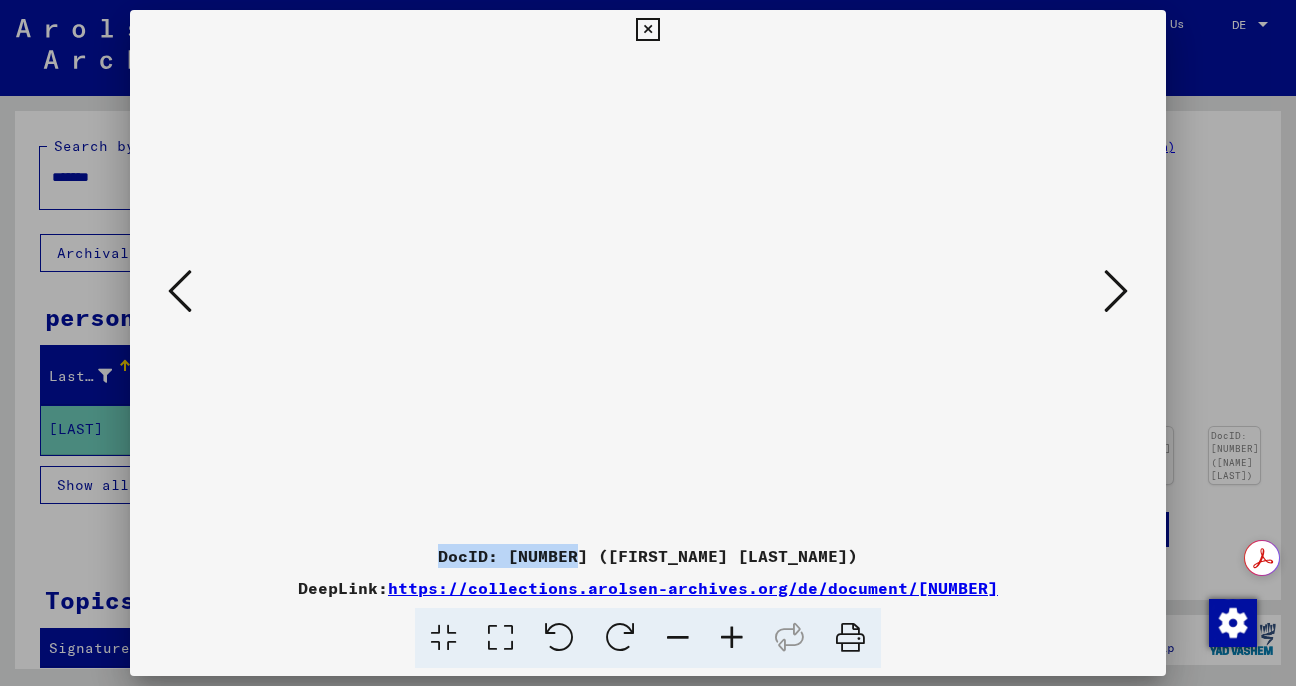 drag, startPoint x: 493, startPoint y: 554, endPoint x: 636, endPoint y: 552, distance: 143.01399 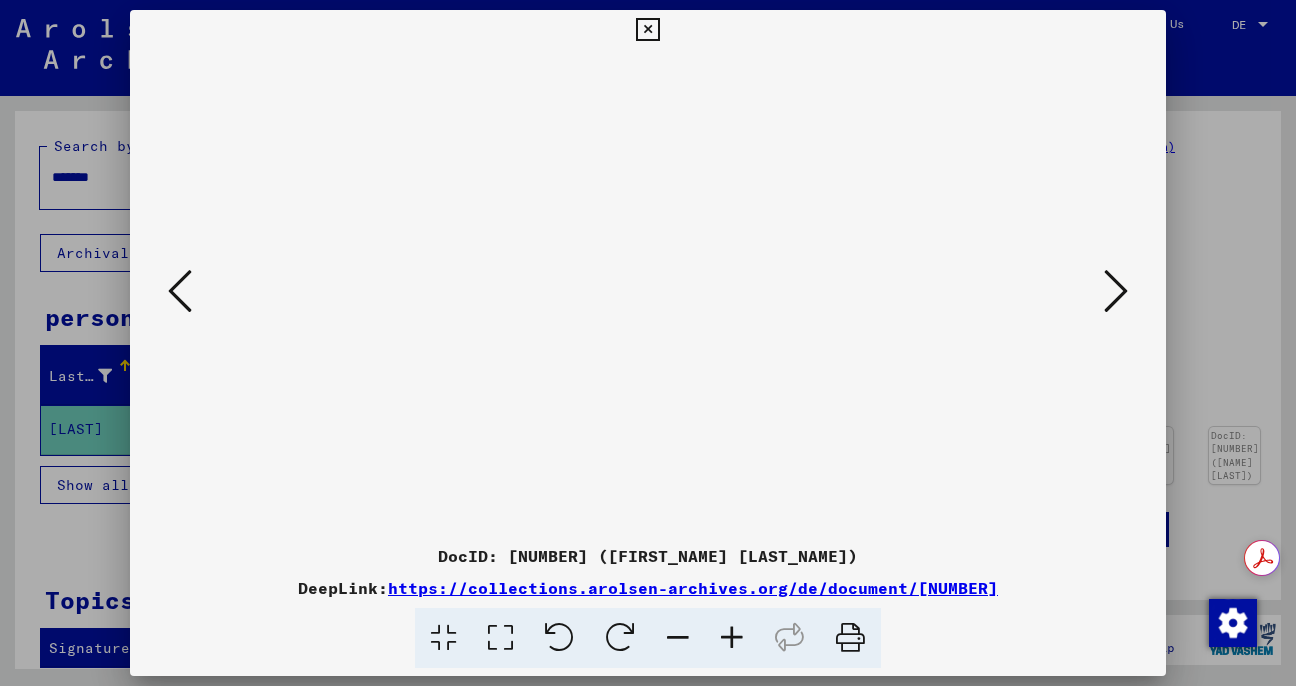 drag, startPoint x: 1097, startPoint y: 43, endPoint x: 1116, endPoint y: 45, distance: 19.104973 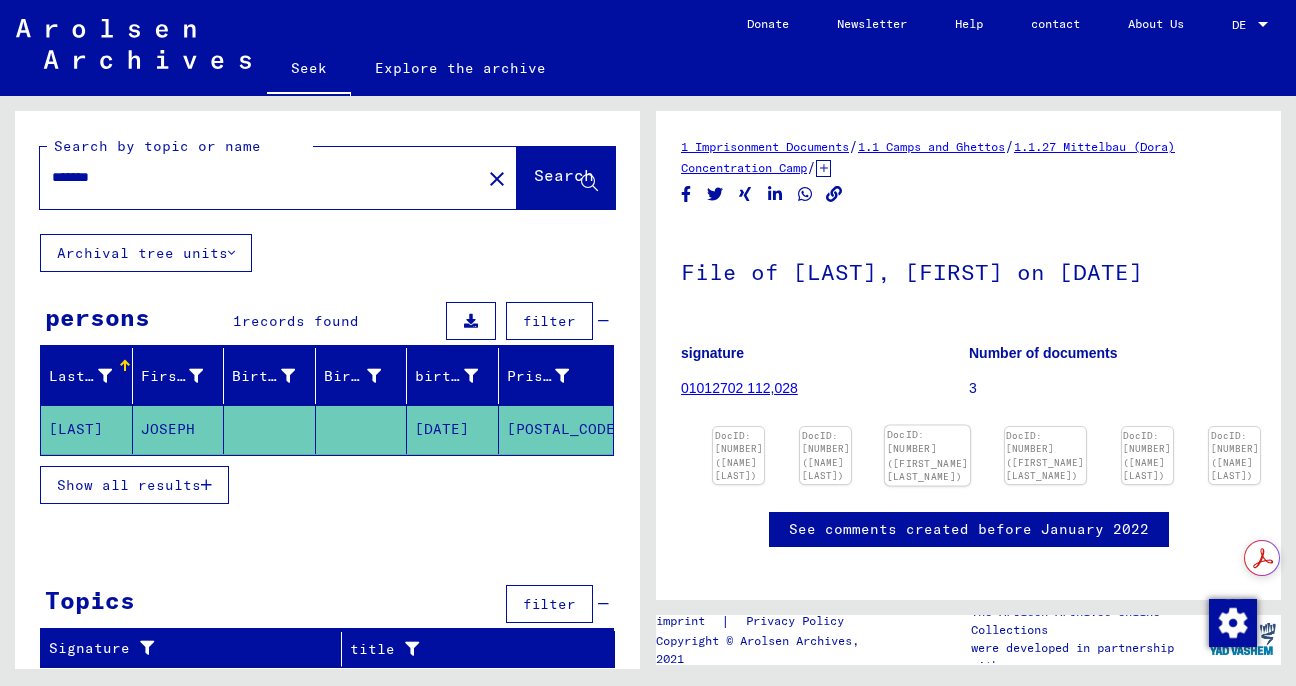 click at bounding box center [738, 427] 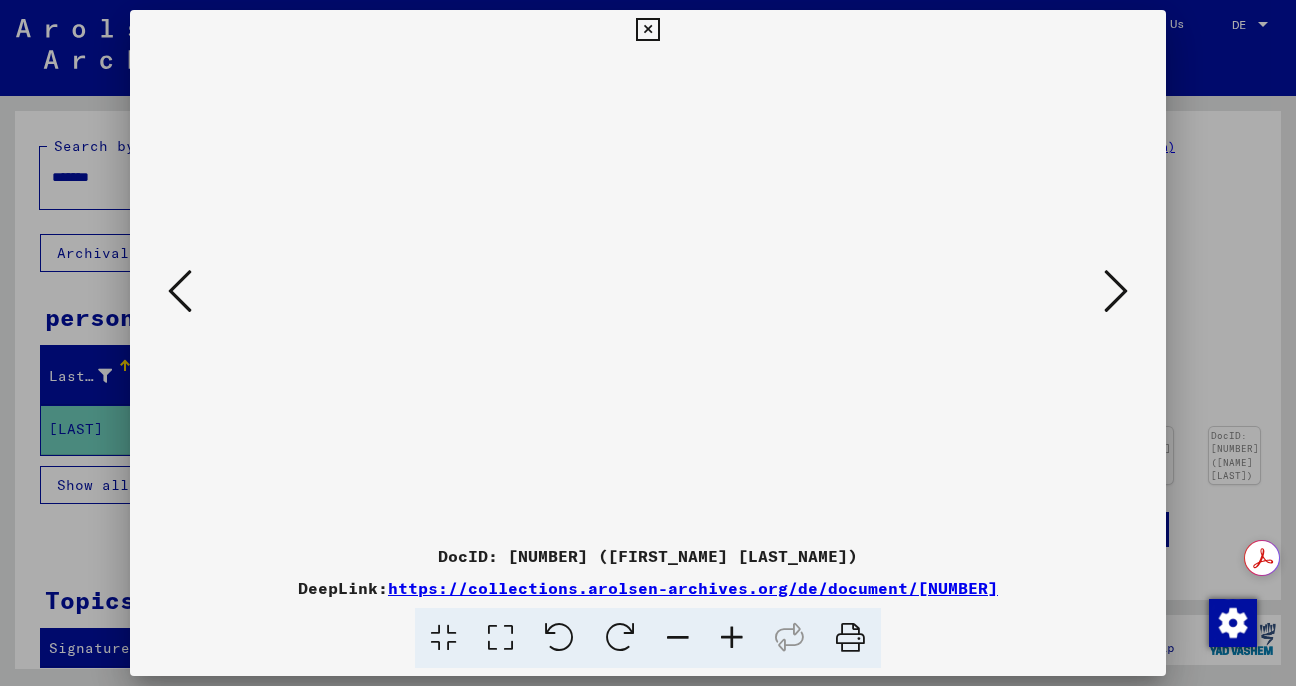 click at bounding box center [1116, 291] 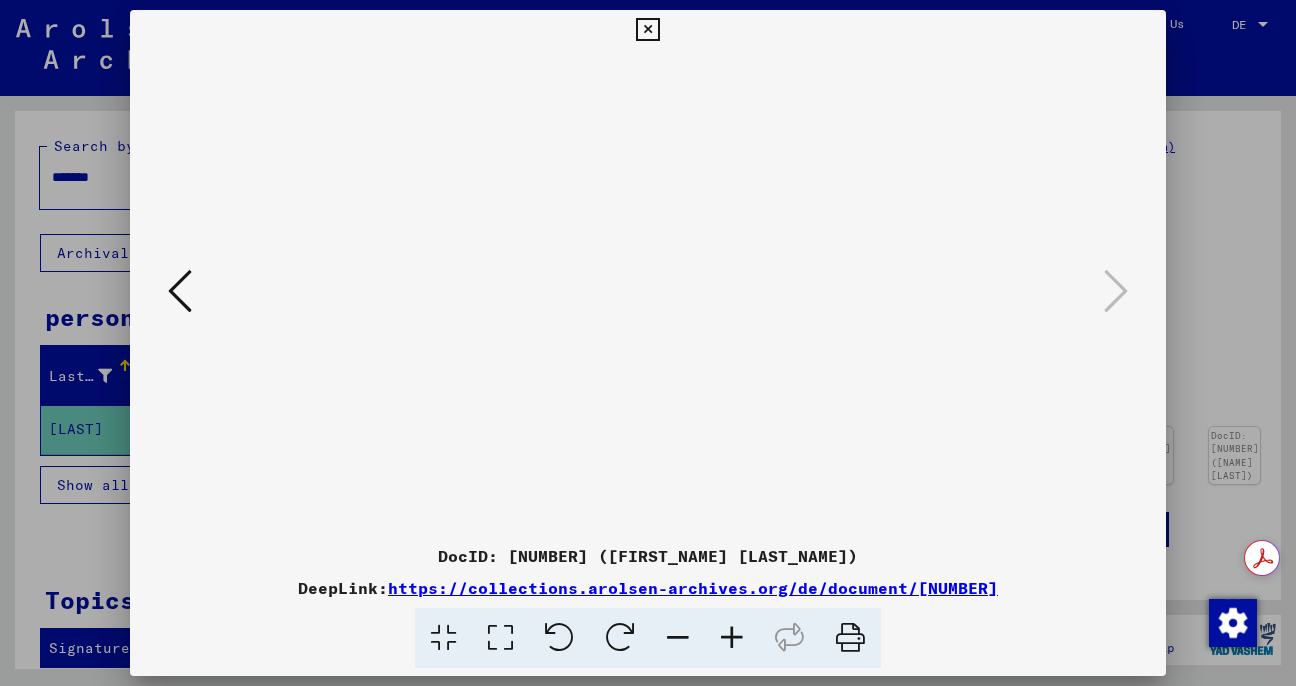 click at bounding box center [647, 30] 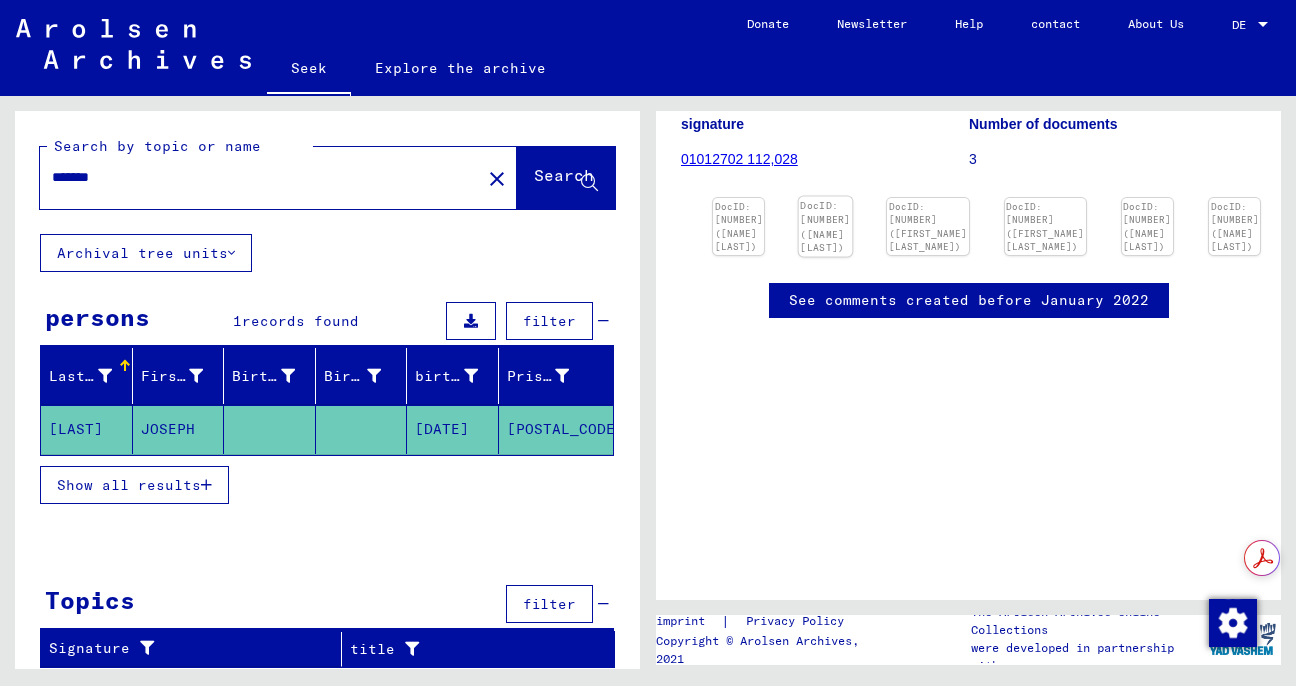 scroll, scrollTop: 266, scrollLeft: 0, axis: vertical 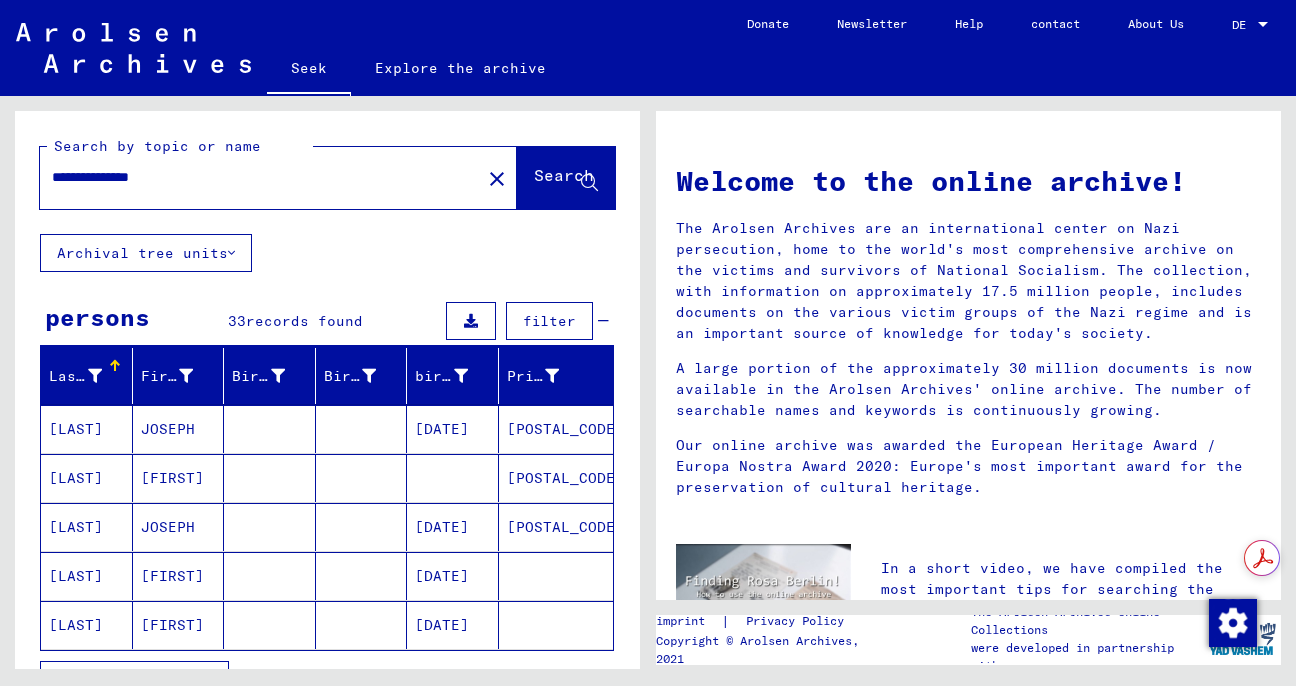 click at bounding box center [270, 429] 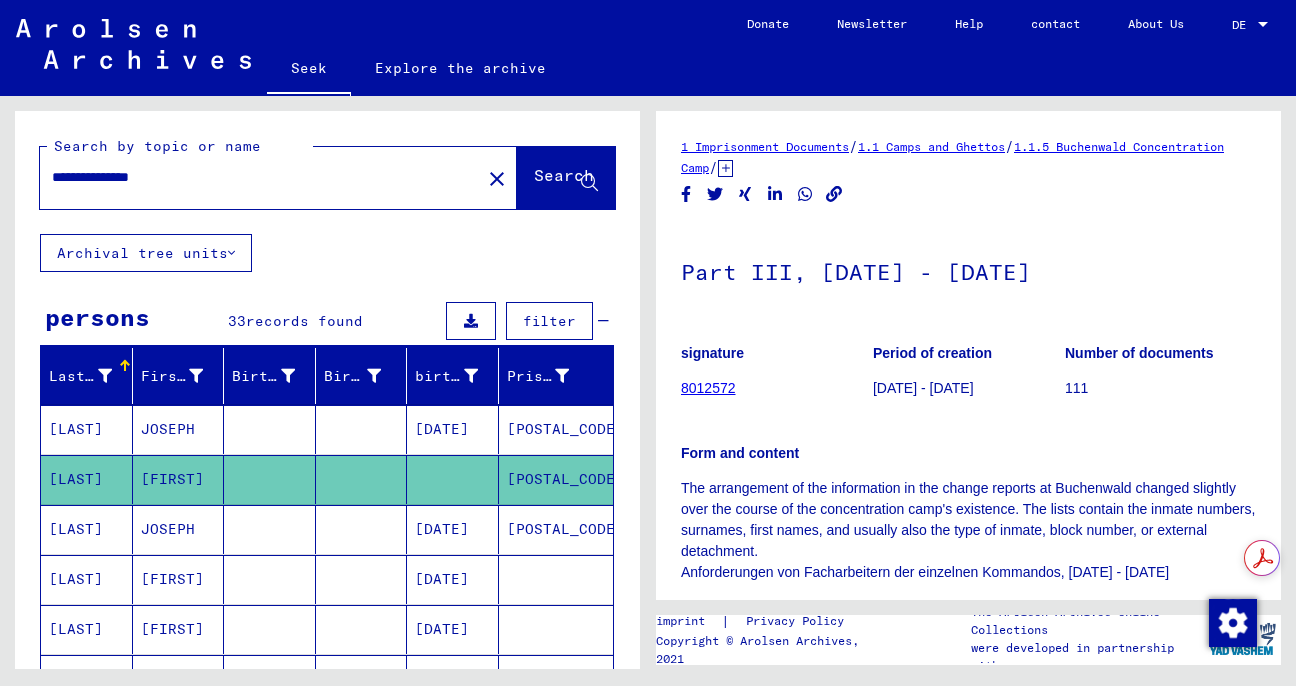 click on "8012572" at bounding box center [708, 388] 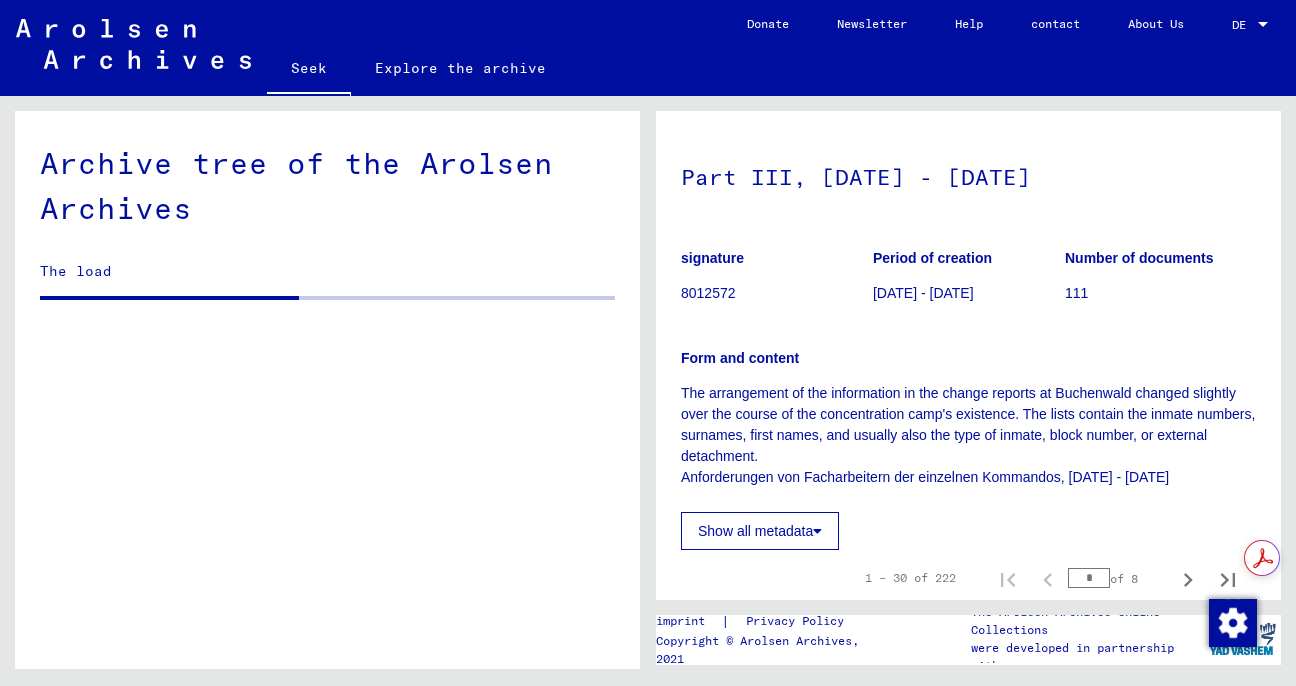 scroll, scrollTop: 133, scrollLeft: 0, axis: vertical 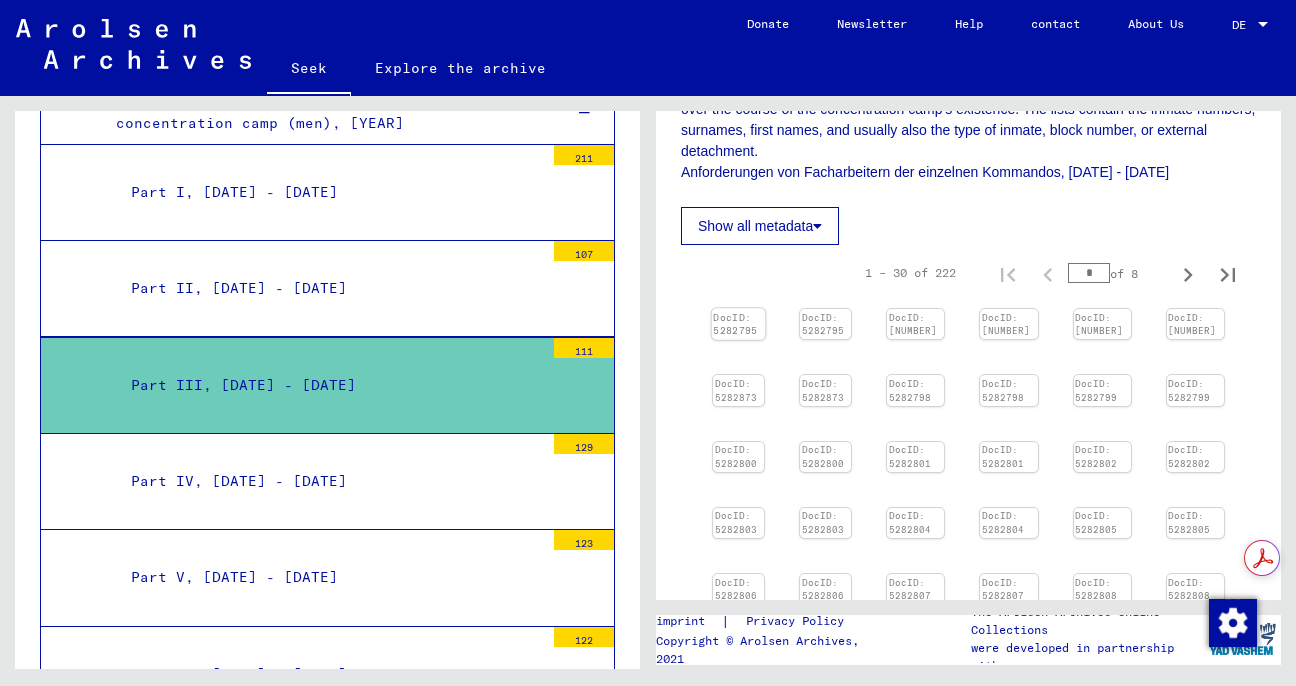click on "DocID: 5282795" at bounding box center [739, 324] 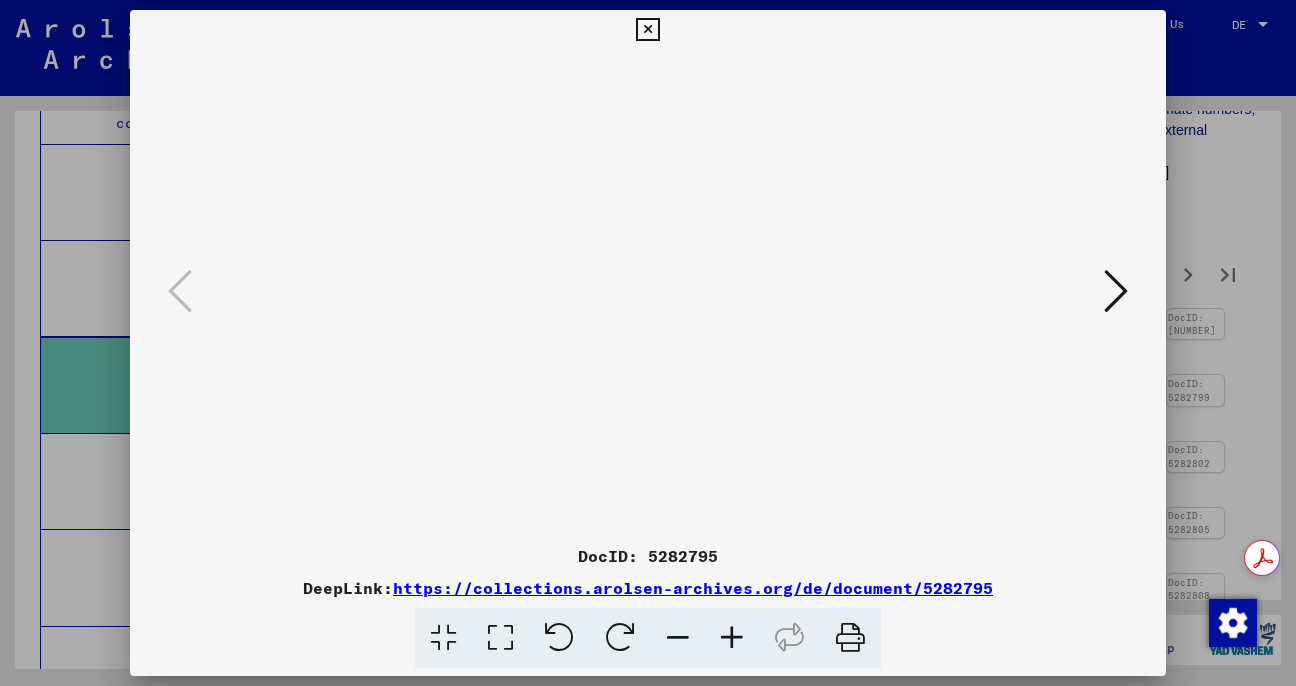 click at bounding box center (648, 293) 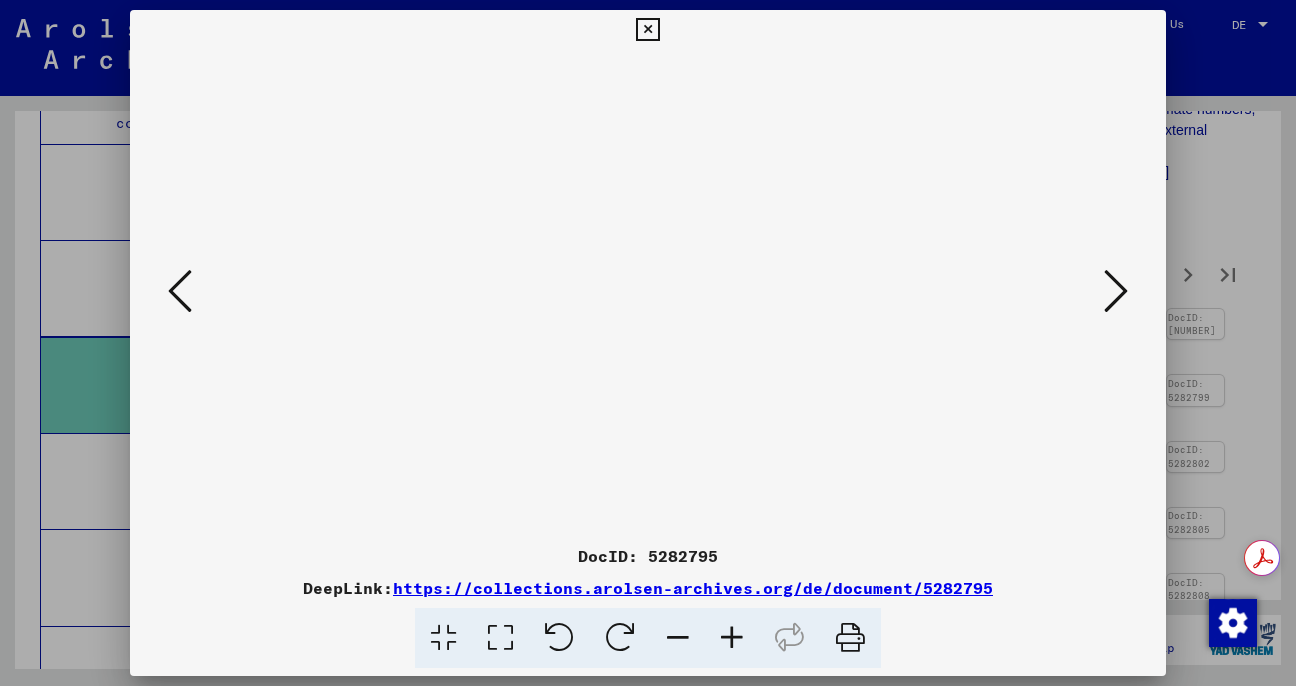 click at bounding box center [1116, 291] 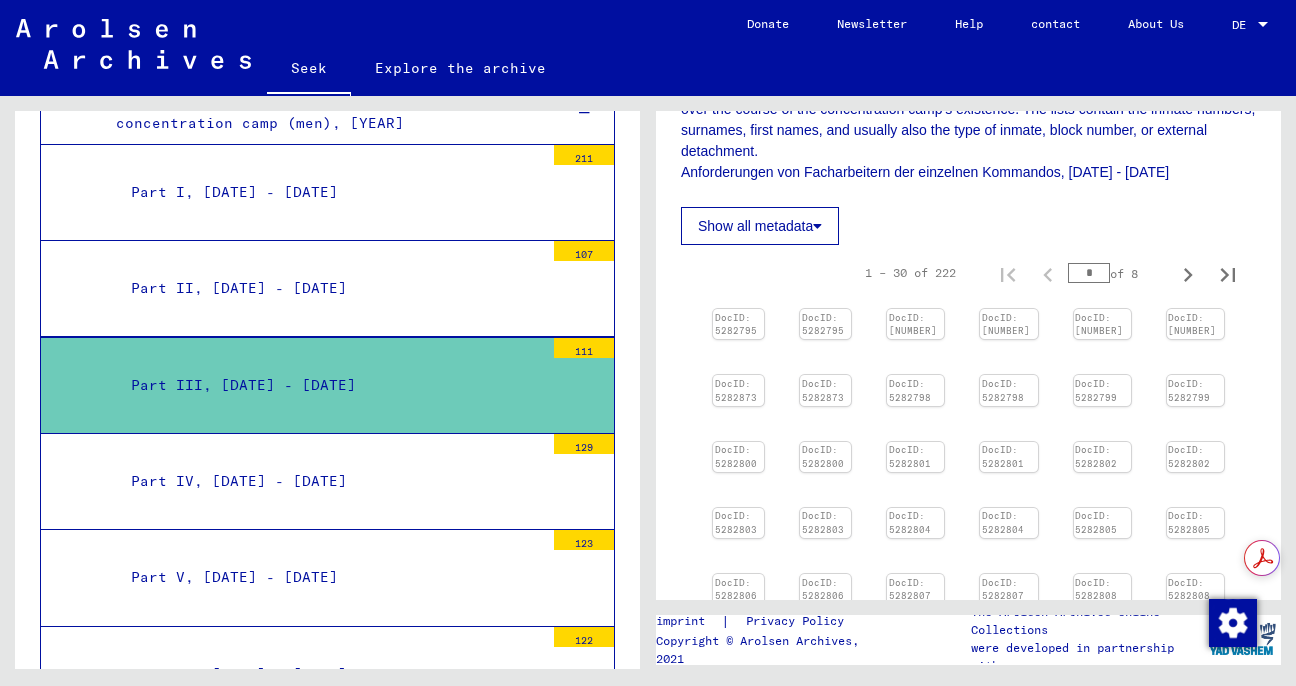 click on "Part IV, [DATE] - [DATE]" at bounding box center [239, 481] 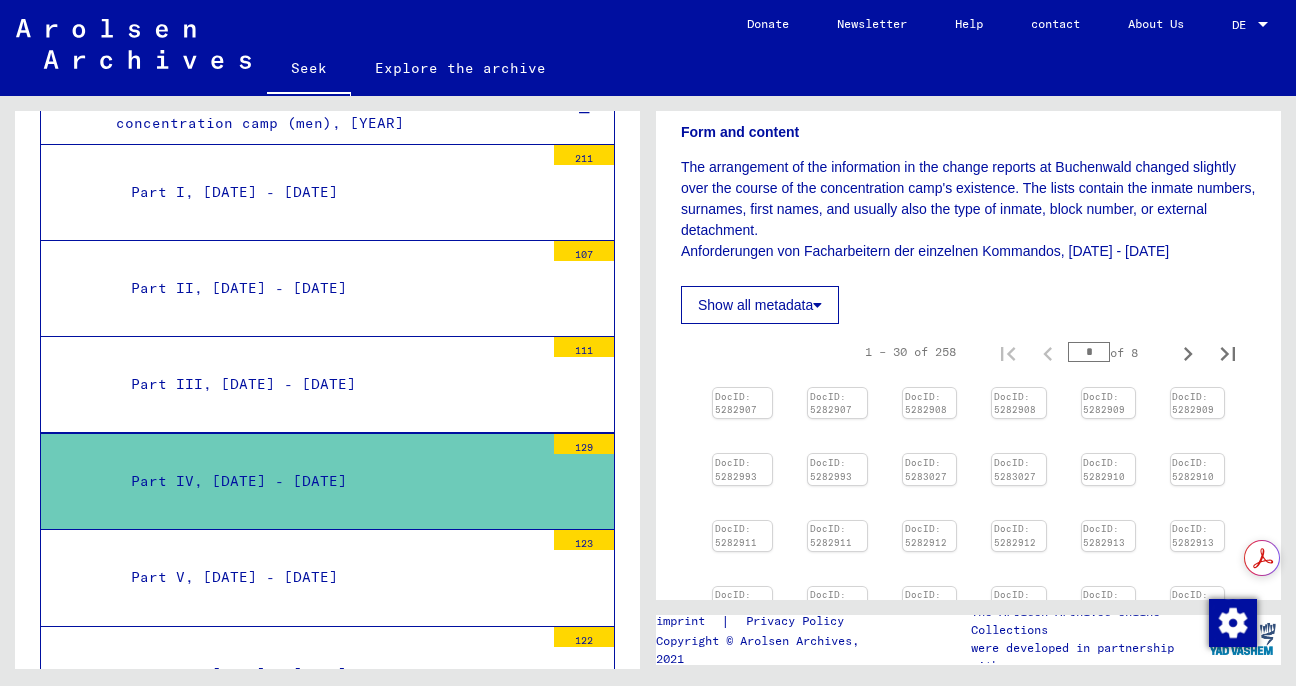 scroll, scrollTop: 400, scrollLeft: 0, axis: vertical 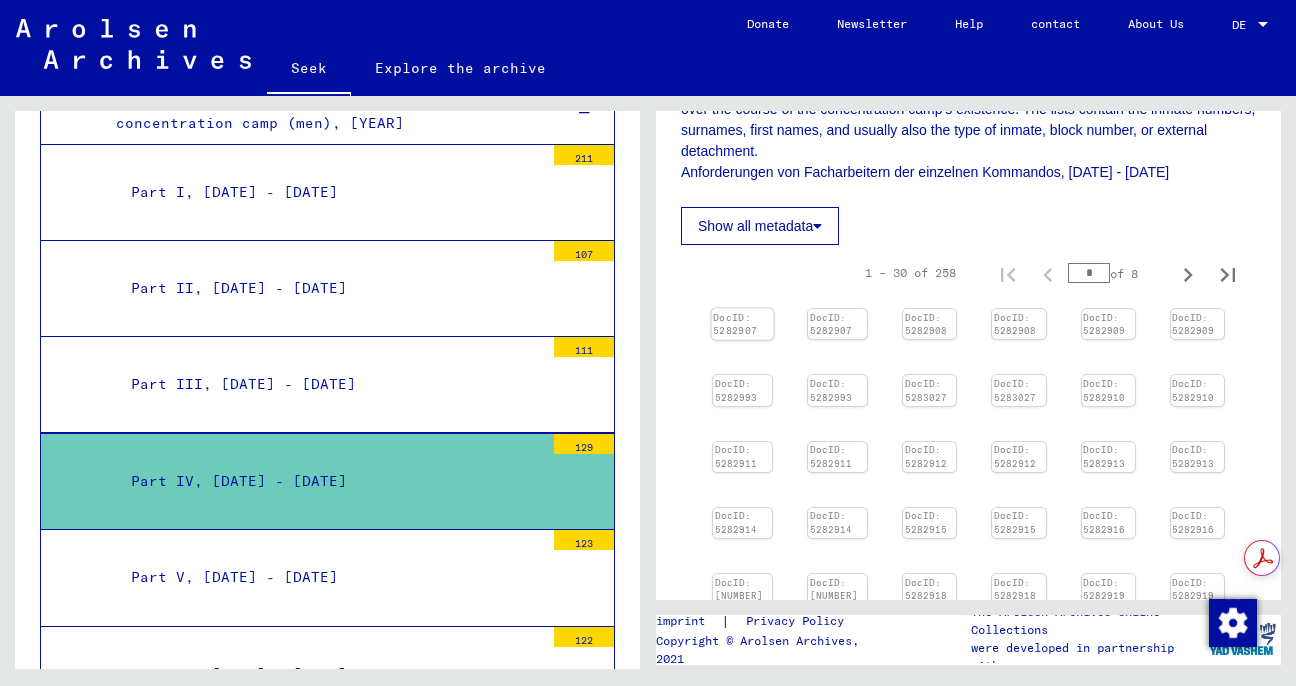 click on "DocID: 5282907" at bounding box center [742, 324] 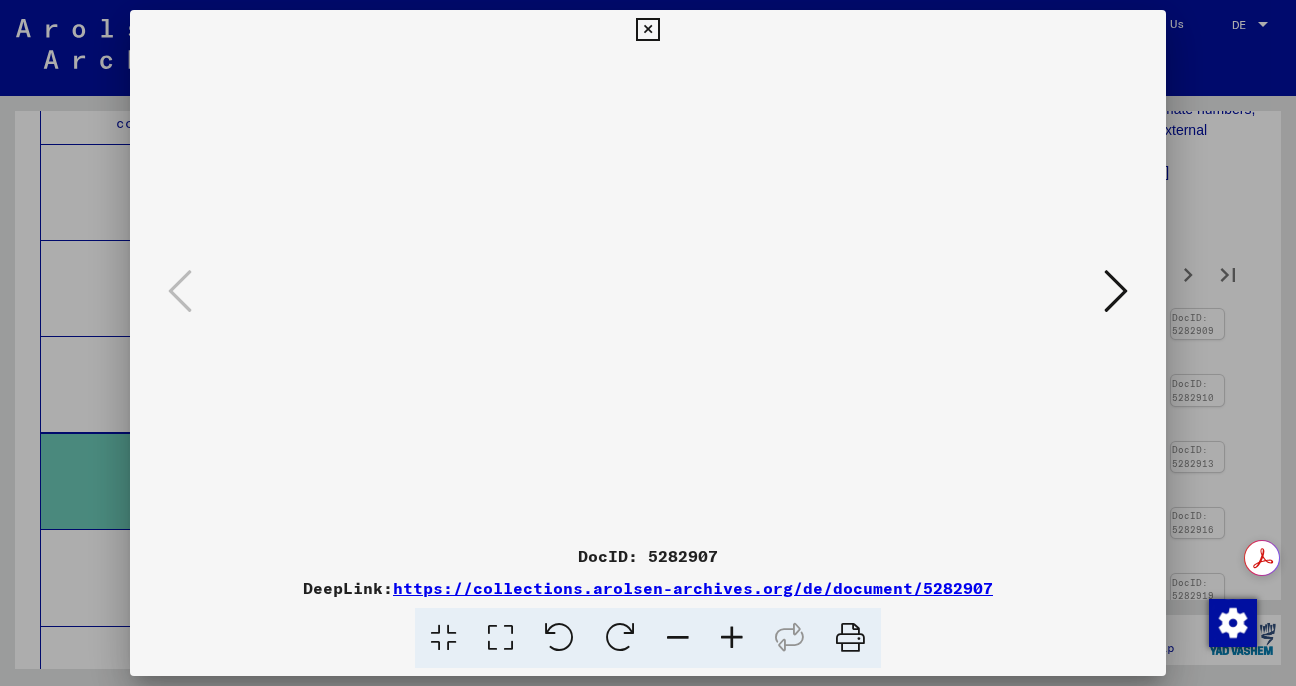 click at bounding box center (648, 293) 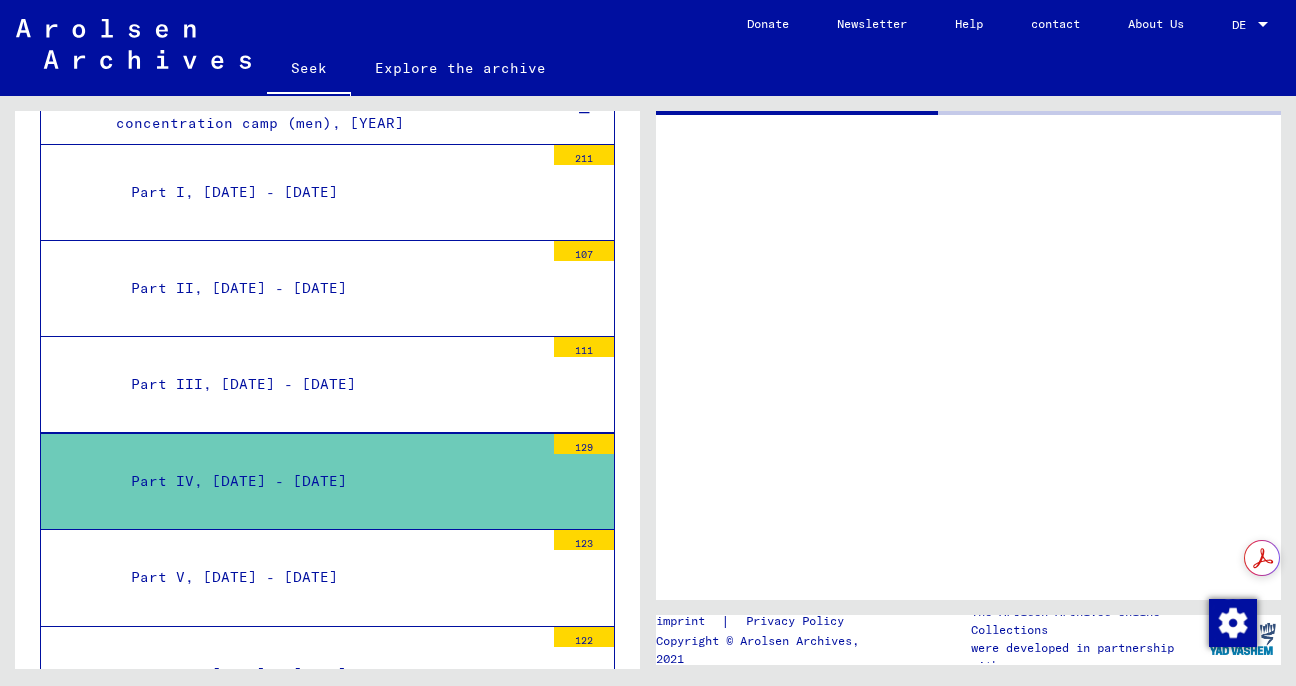 scroll, scrollTop: 0, scrollLeft: 0, axis: both 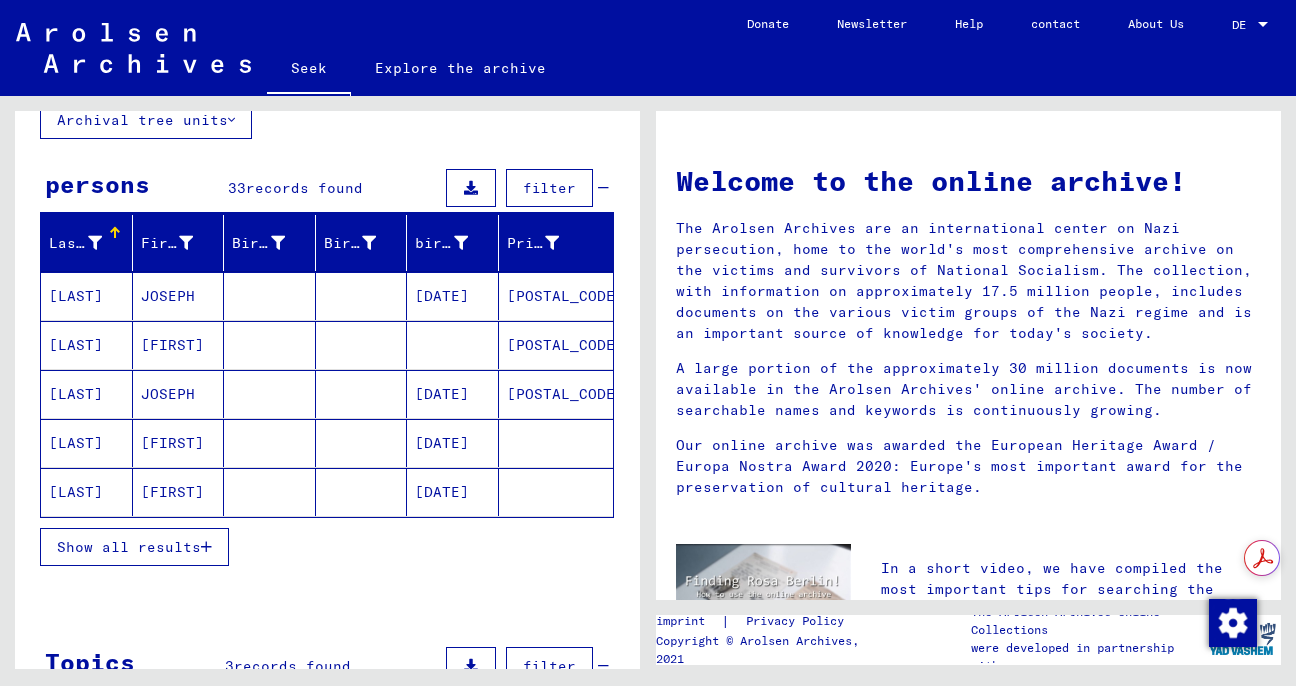 click on "[LAST]" at bounding box center (76, 296) 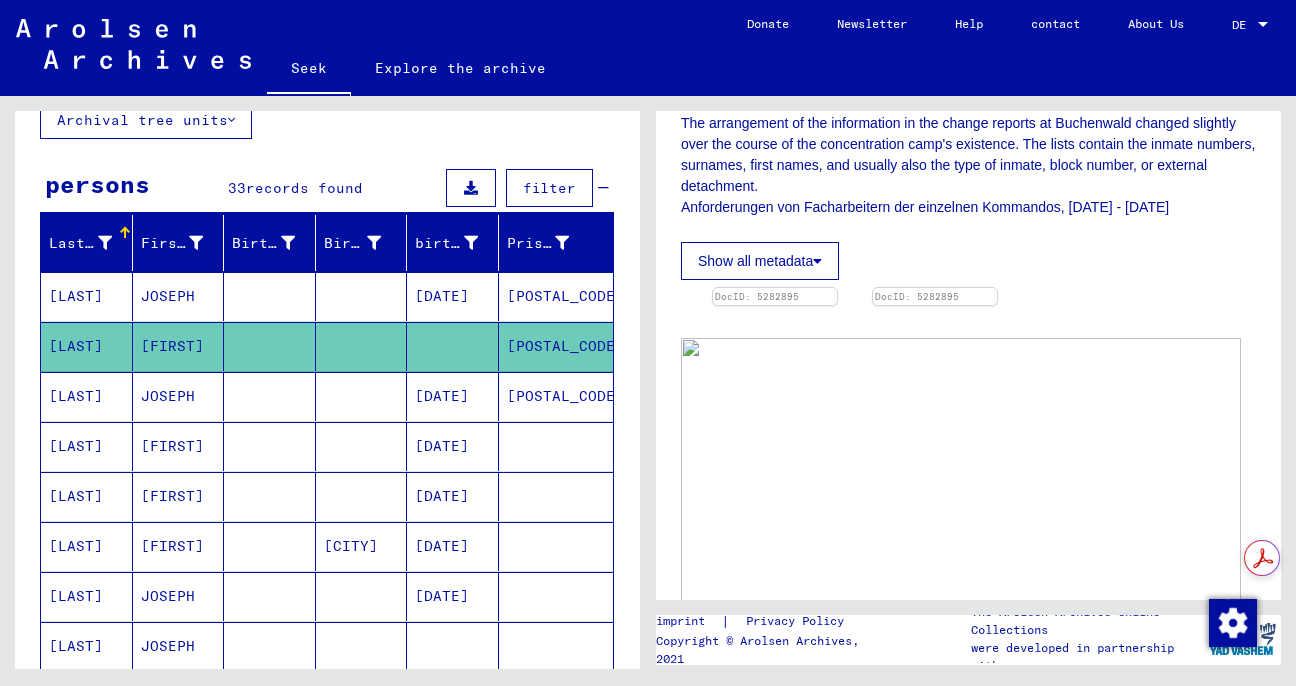 scroll, scrollTop: 400, scrollLeft: 0, axis: vertical 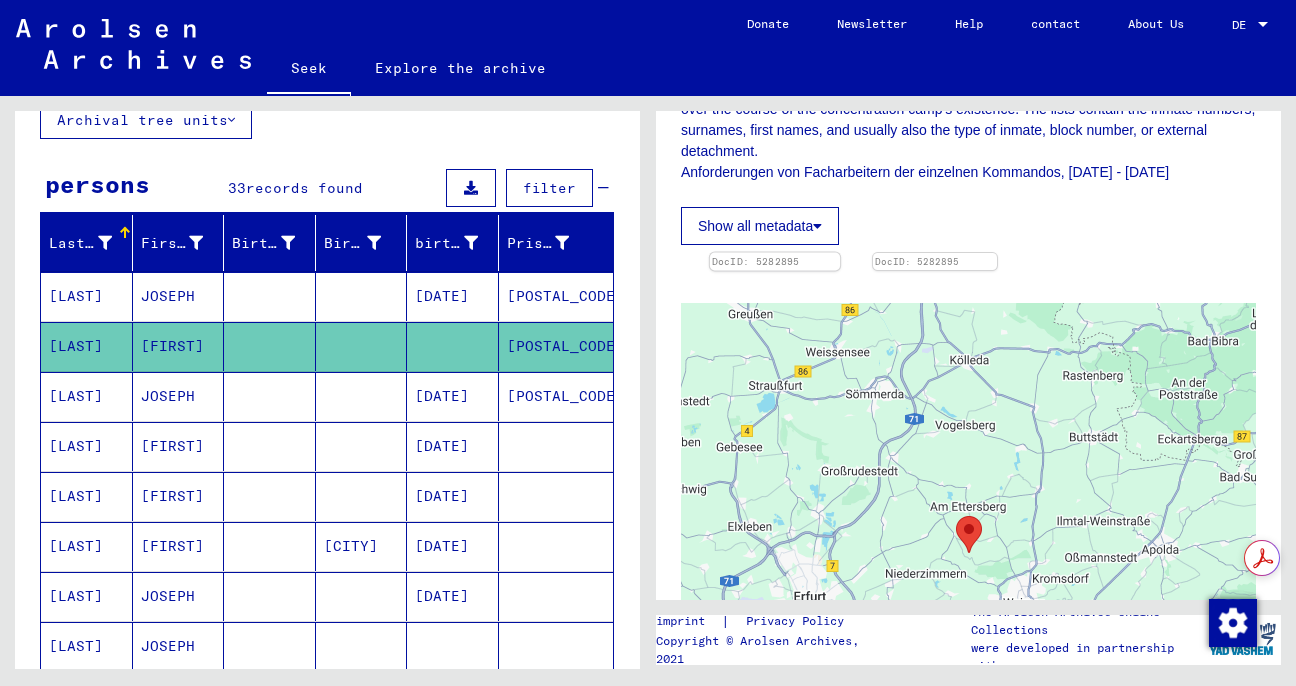 click at bounding box center (775, 253) 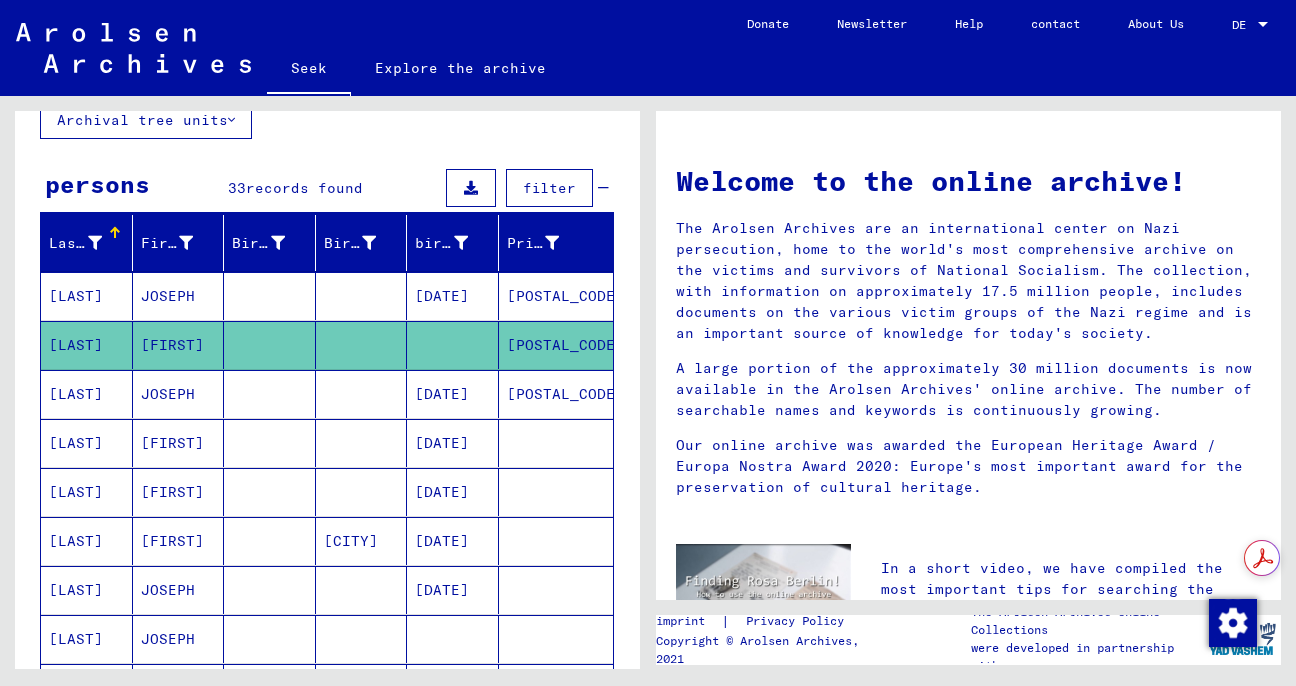click on "[LAST]" at bounding box center (76, 296) 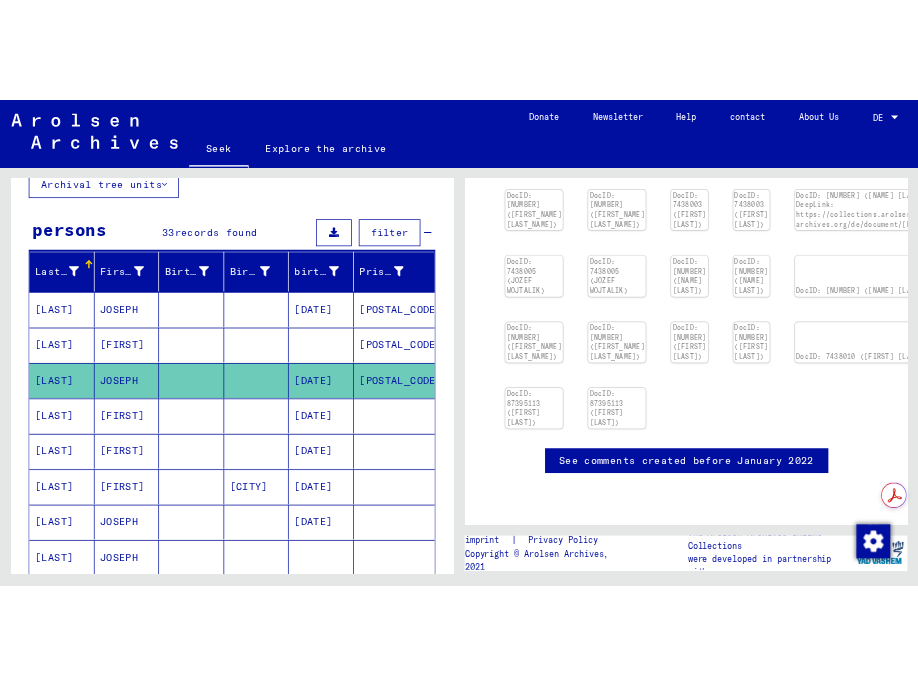 scroll, scrollTop: 172, scrollLeft: 0, axis: vertical 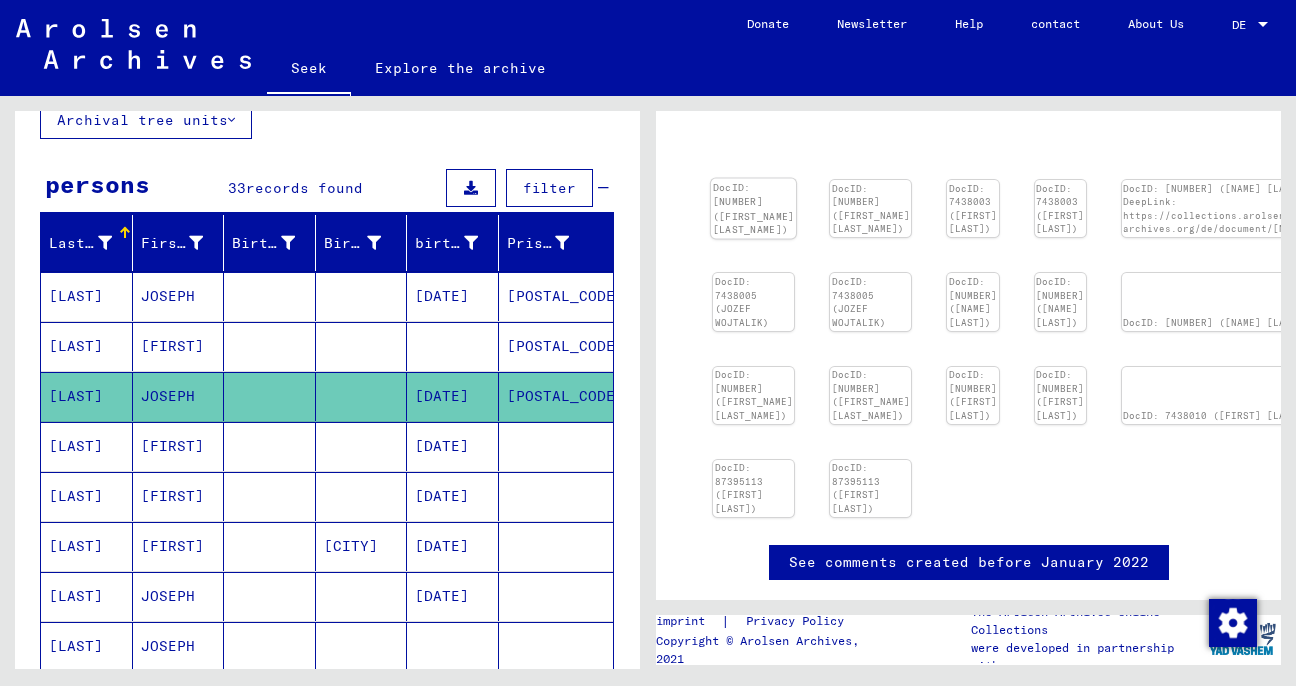 click at bounding box center (753, 179) 